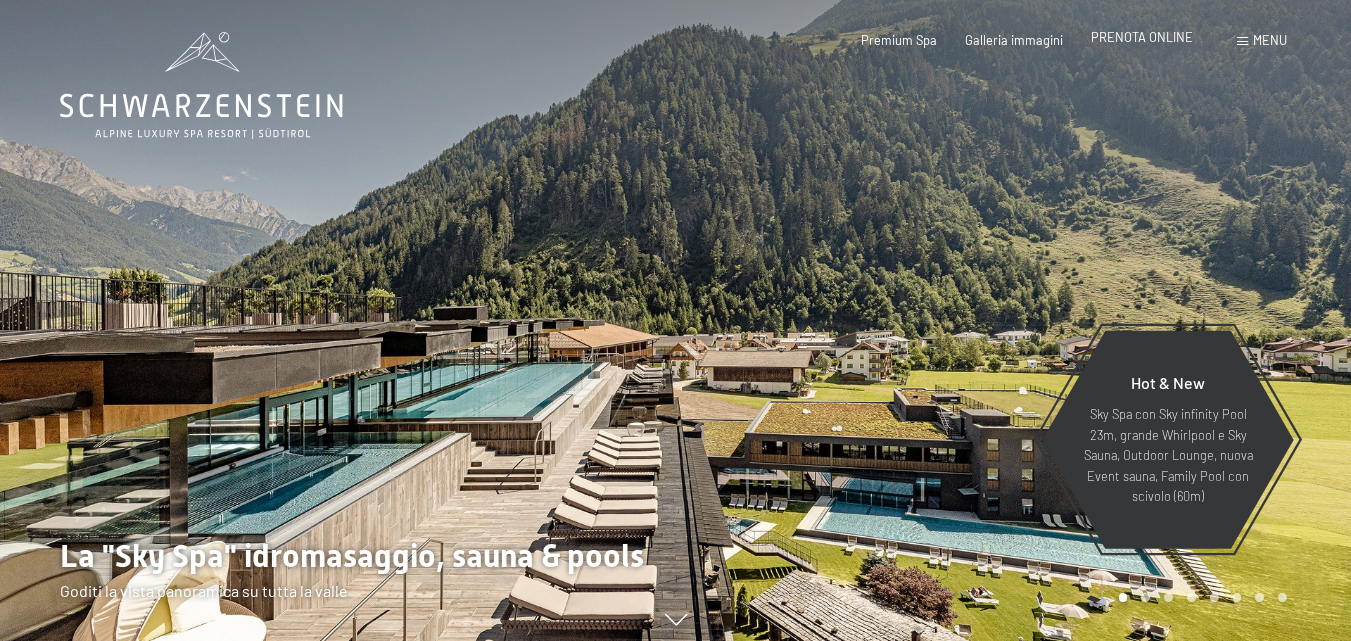 scroll, scrollTop: 0, scrollLeft: 0, axis: both 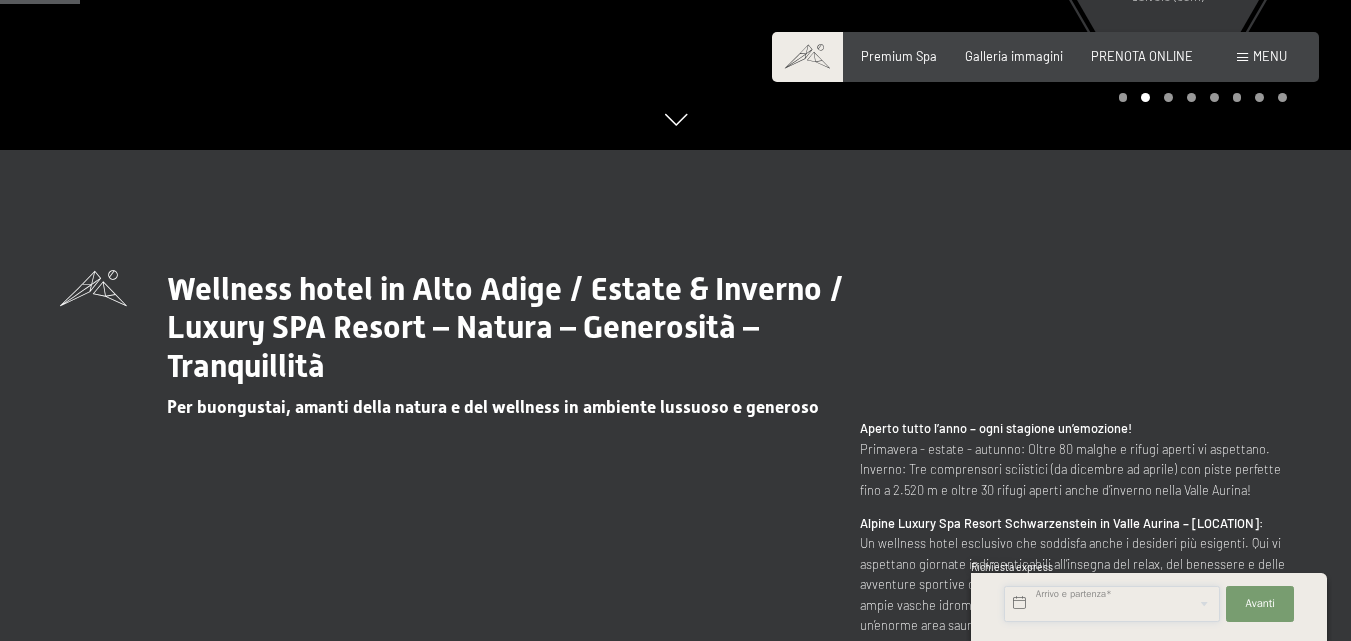 click at bounding box center (1112, 604) 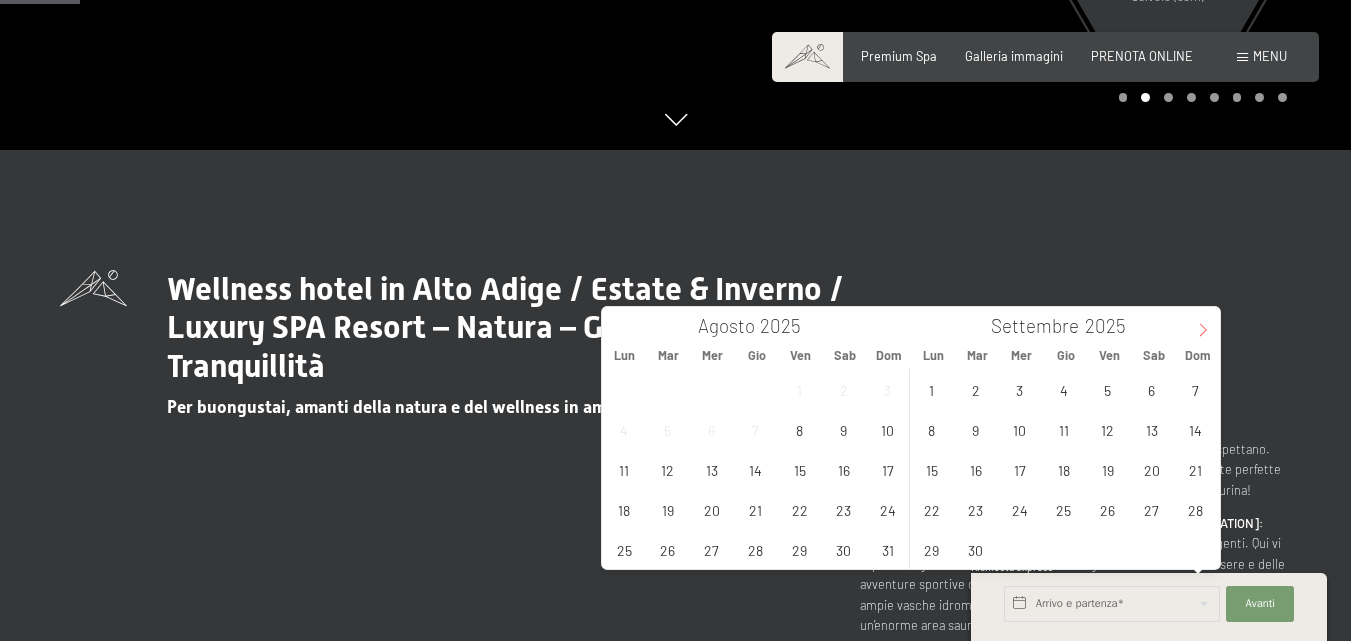 click 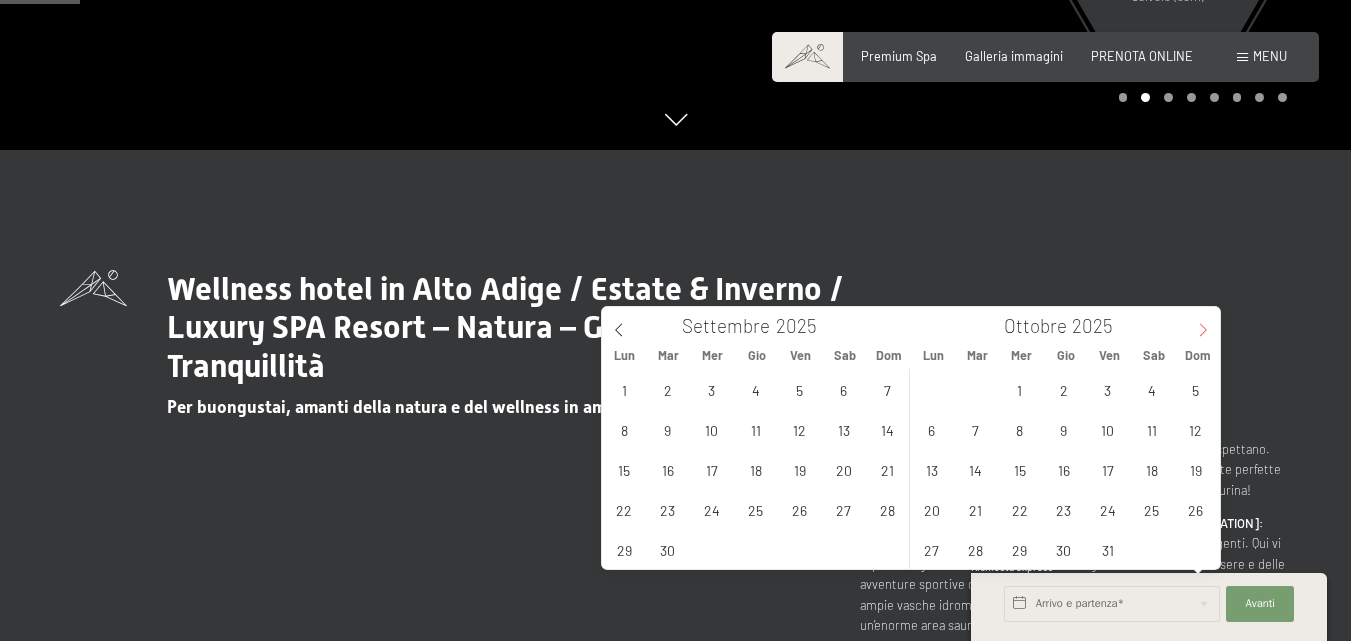 click 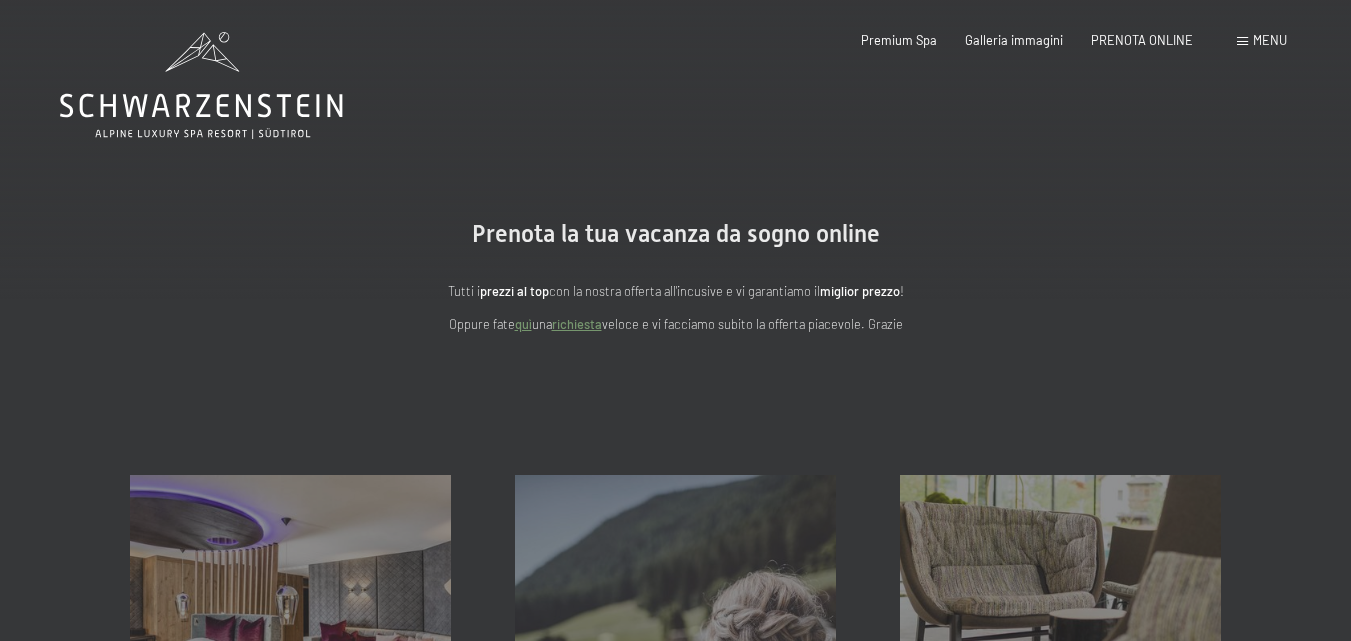 scroll, scrollTop: 0, scrollLeft: 0, axis: both 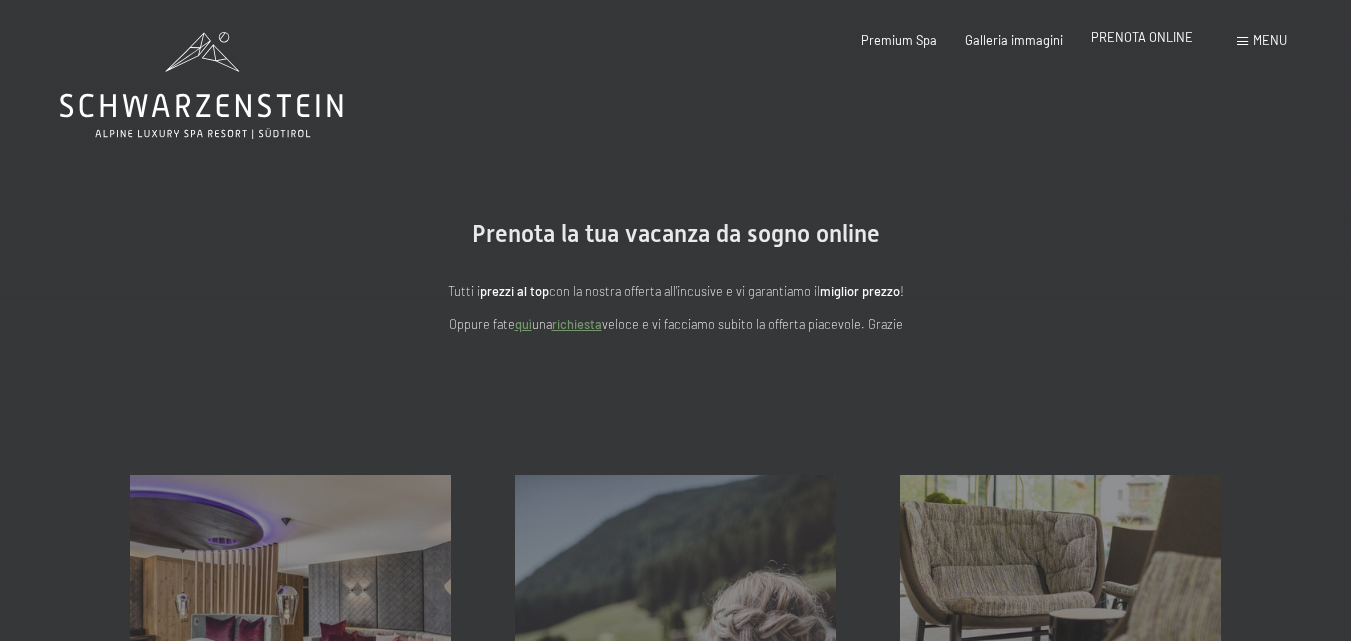 click on "PRENOTA ONLINE" at bounding box center [1142, 37] 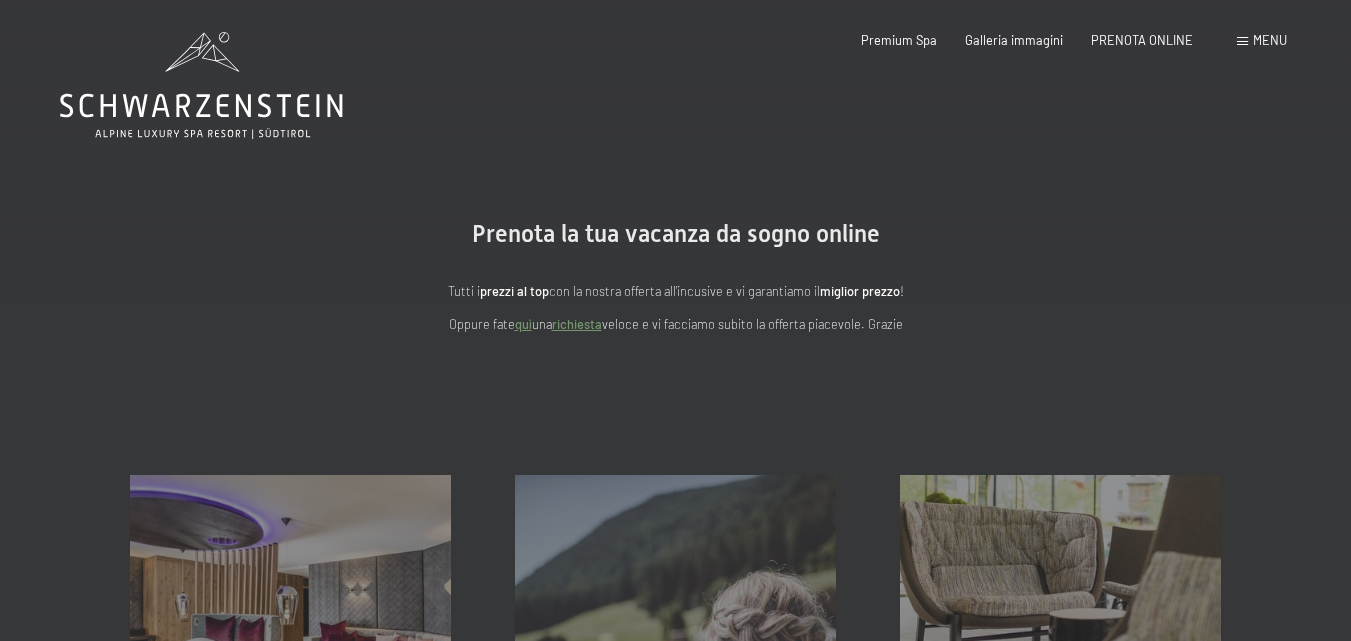 scroll, scrollTop: 0, scrollLeft: 0, axis: both 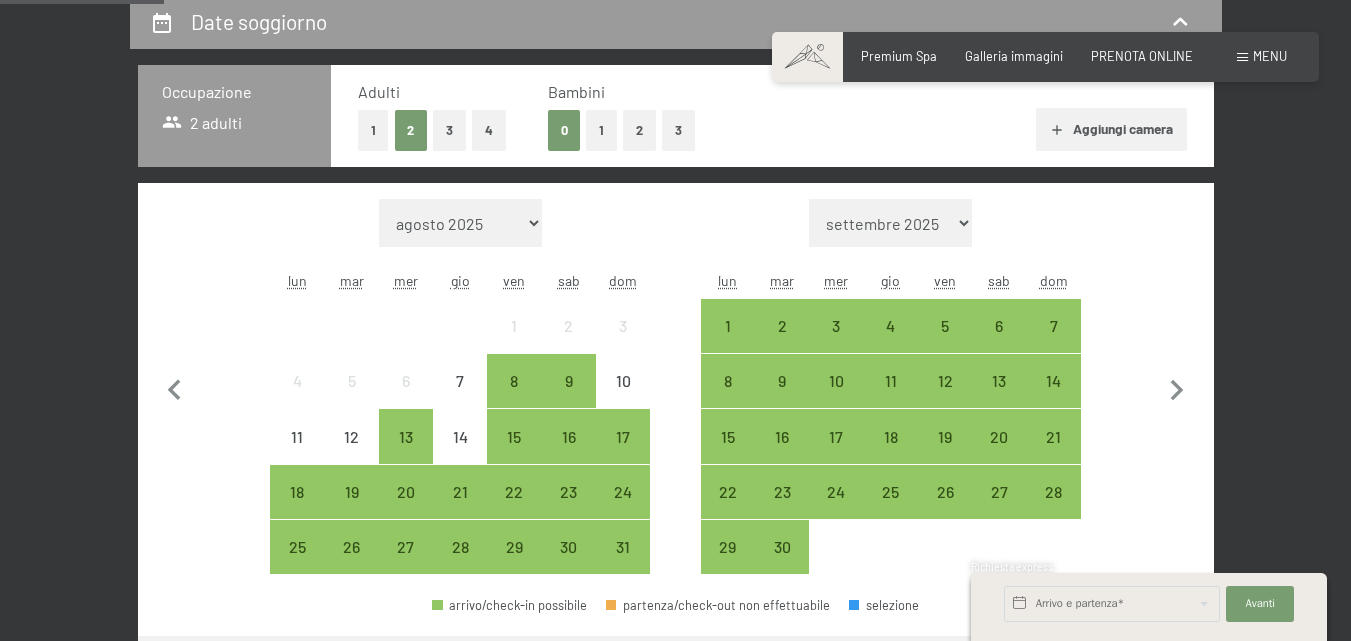 click on "1" at bounding box center [601, 130] 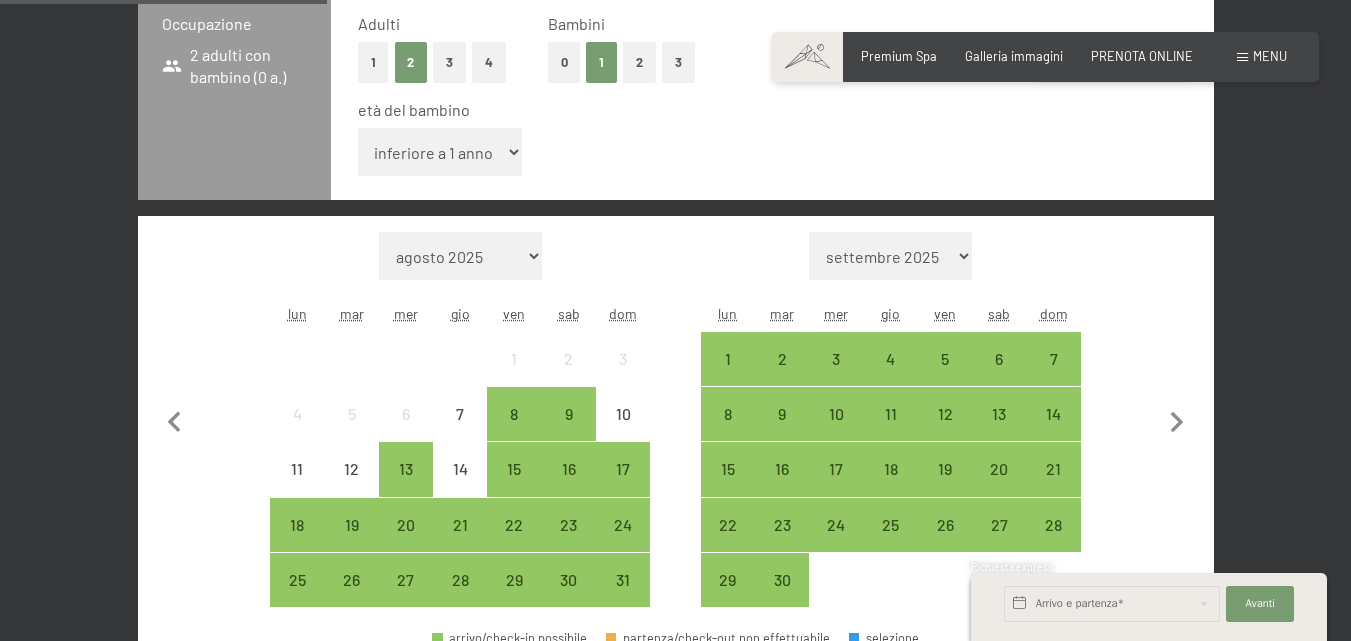 scroll, scrollTop: 500, scrollLeft: 0, axis: vertical 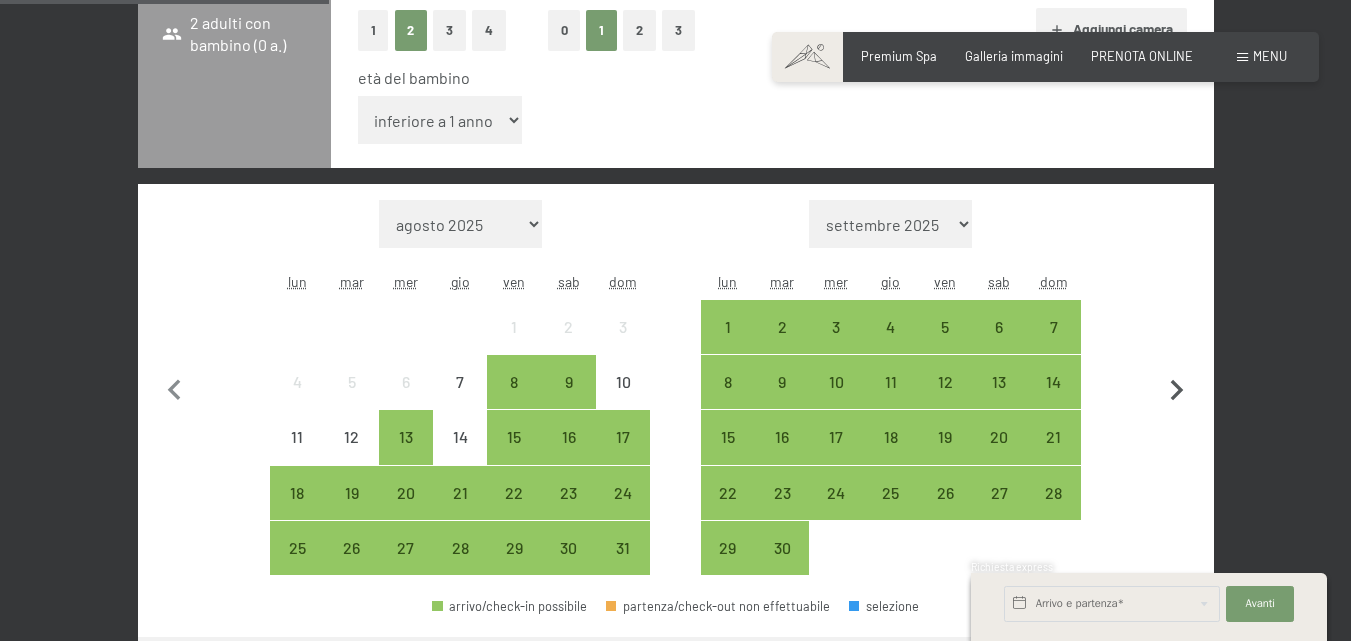 click 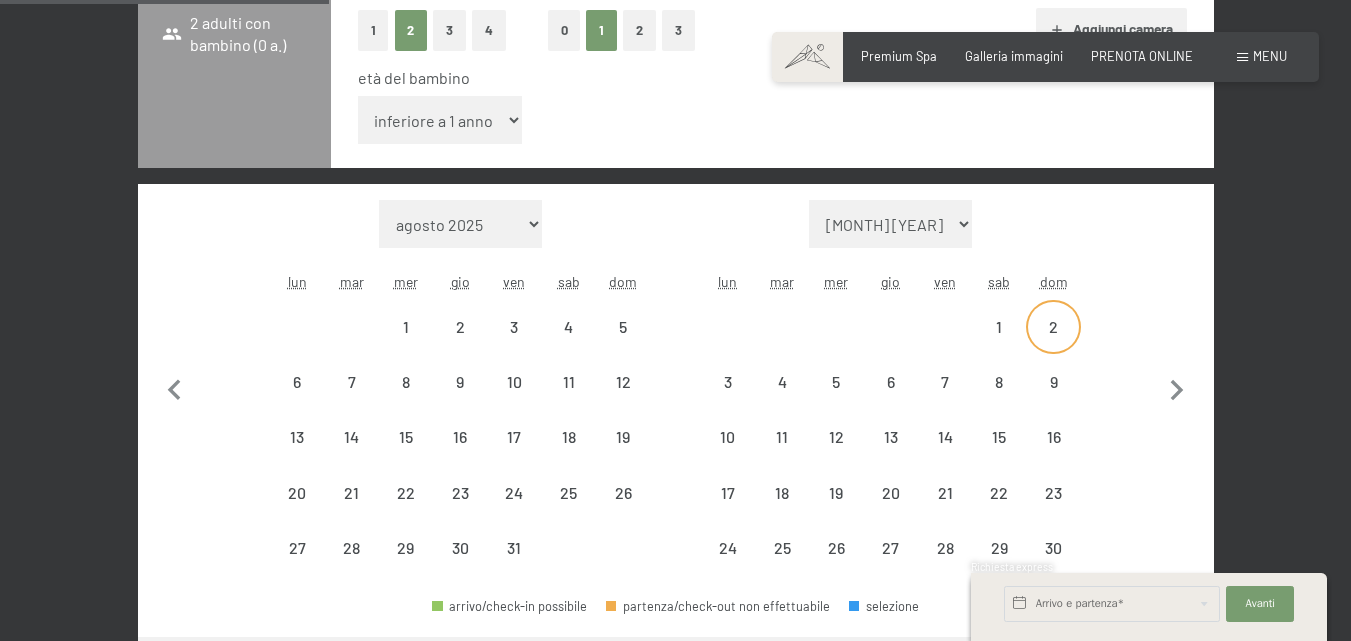 select on "[YEAR]-[MONTH]-[DATE]" 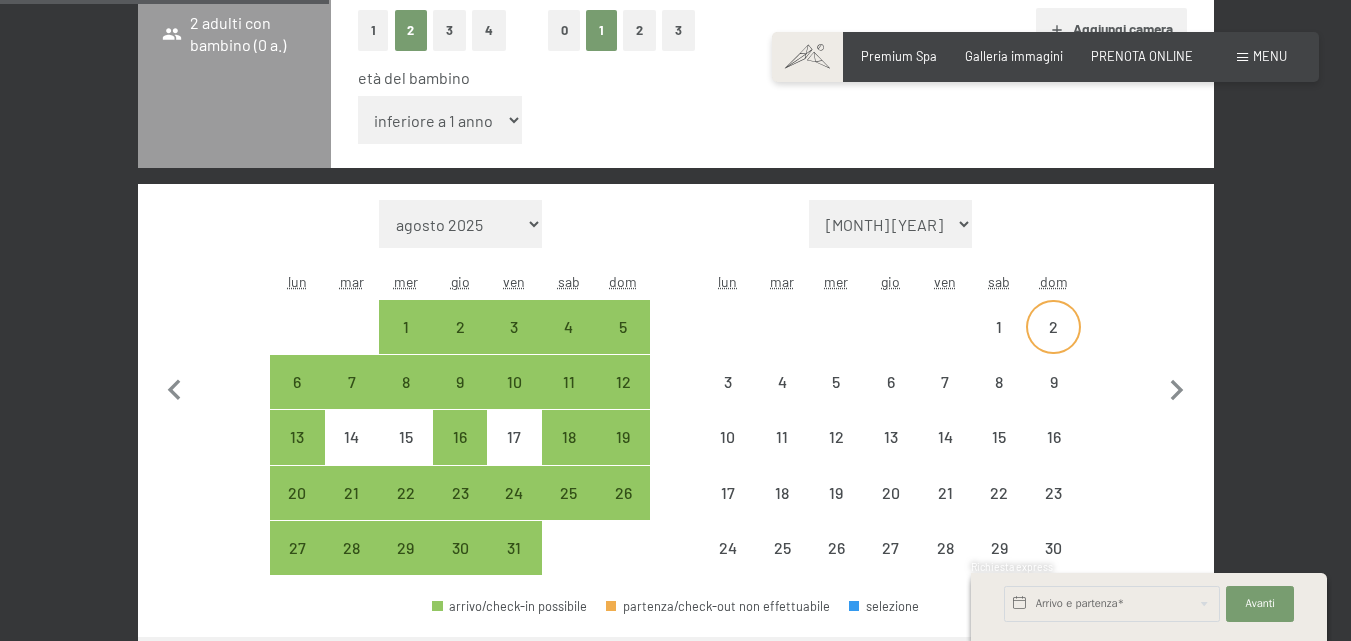 select on "[YEAR]-[MONTH]-[DATE]" 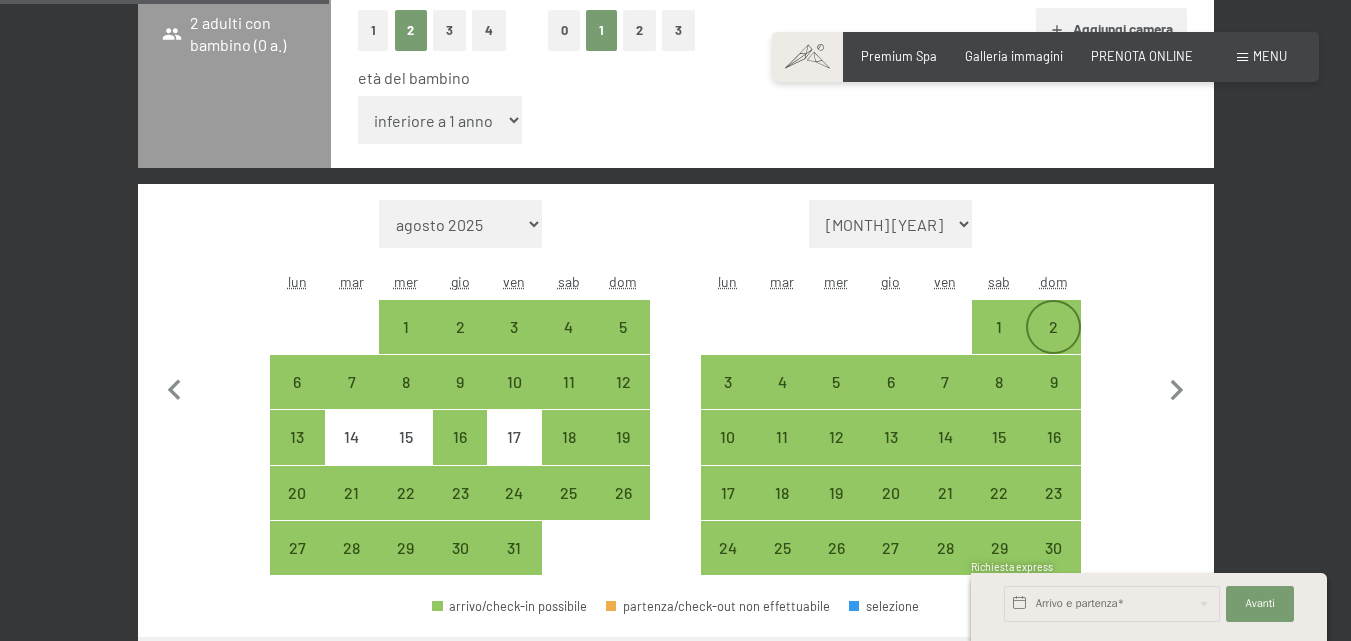 click on "2" at bounding box center [1053, 344] 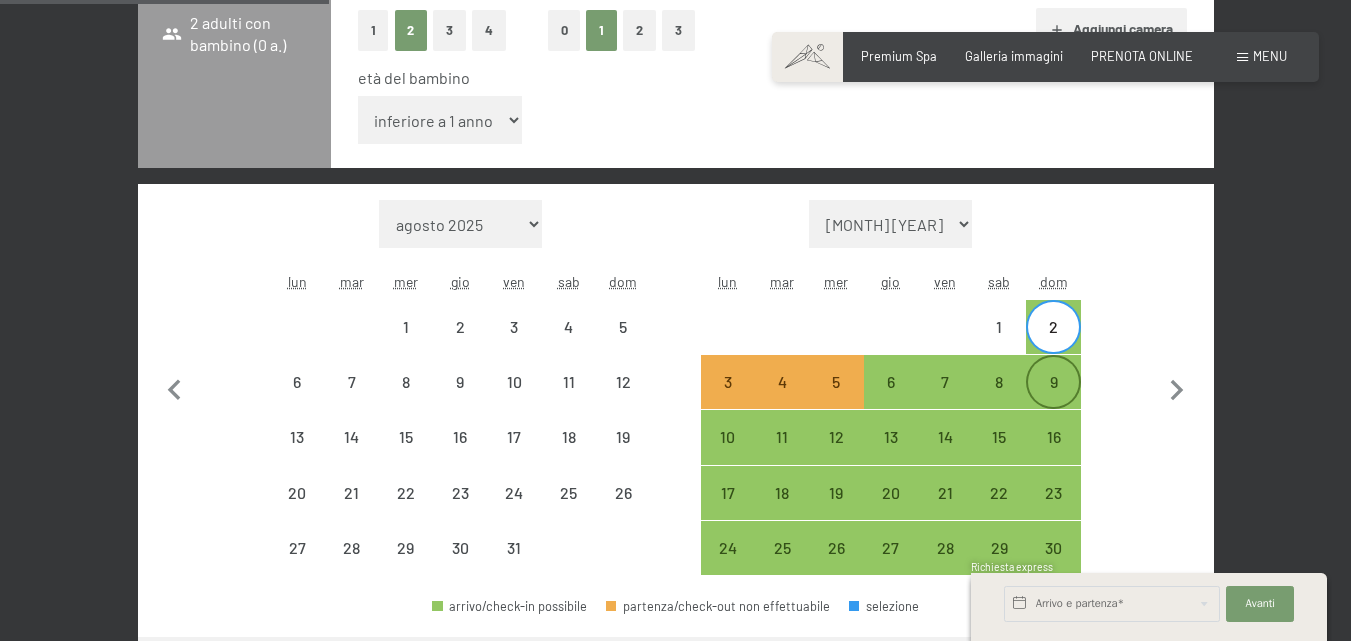 click on "9" at bounding box center (1053, 399) 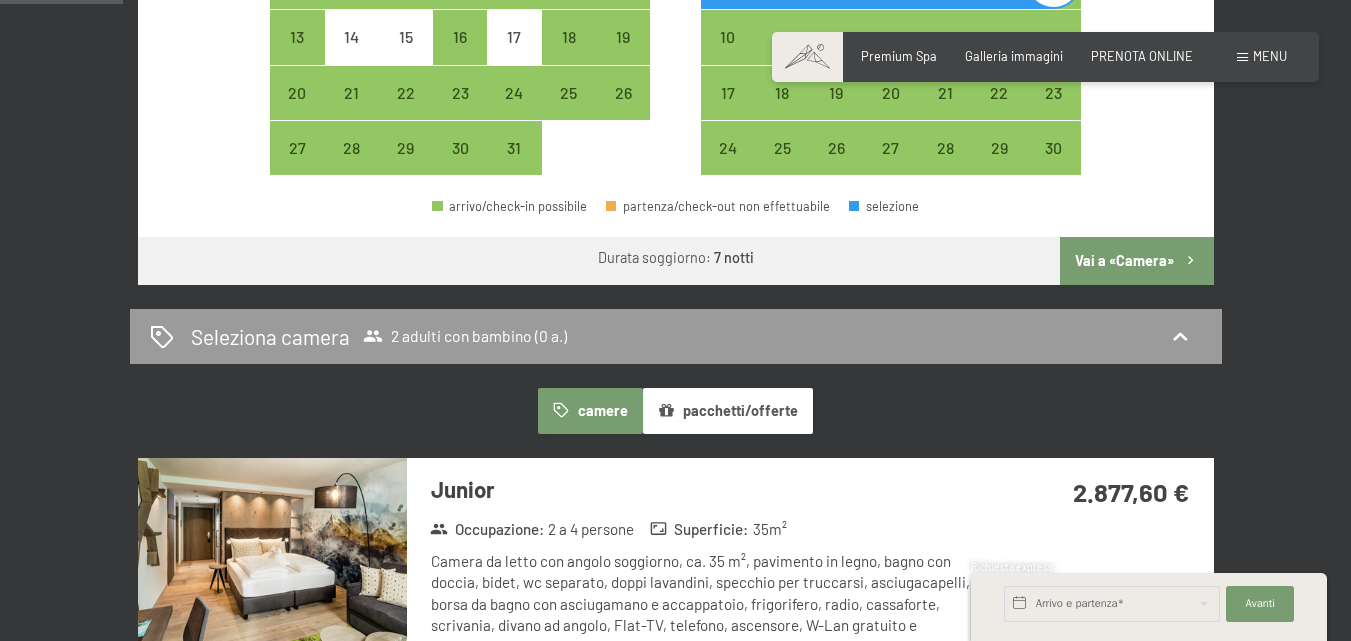 scroll, scrollTop: 400, scrollLeft: 0, axis: vertical 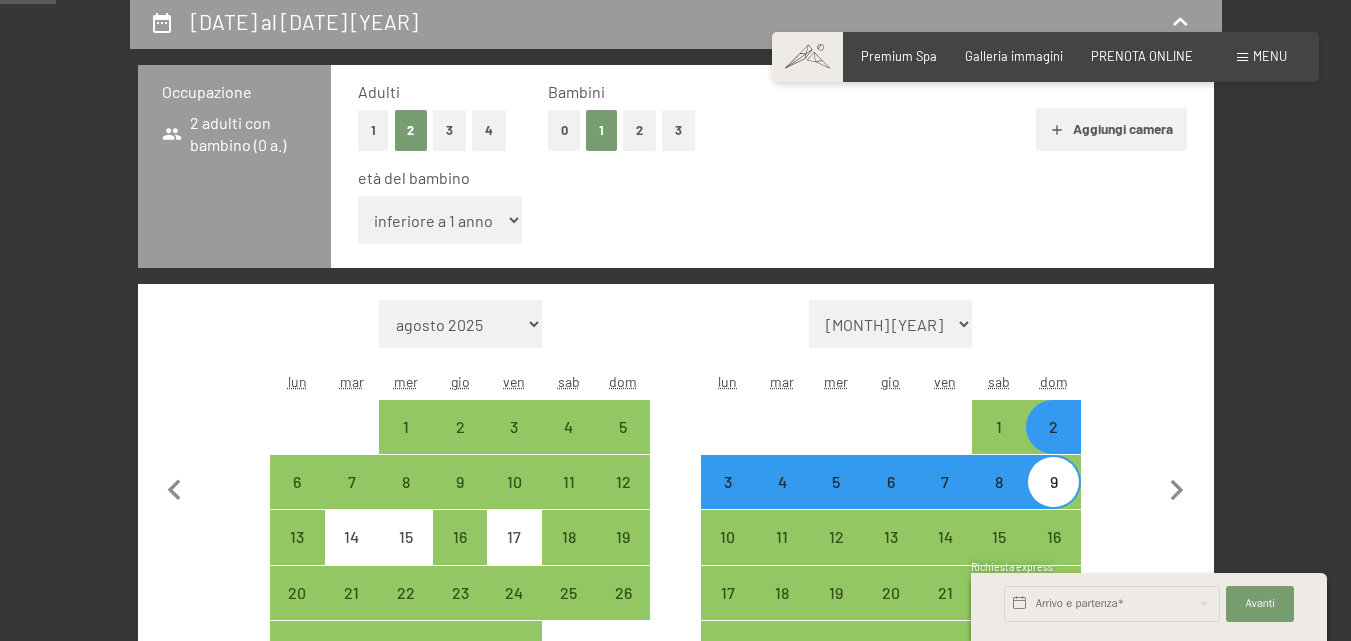 click on "inferiore a 1 anno 1 anno 2 anni 3 anni 4 anni 5 anni 6 anni 7 anni 8 anni 9 anni 10 anni 11 anni 12 anni 13 anni 14 anni 15 anni 16 anni 17 anni" at bounding box center (440, 220) 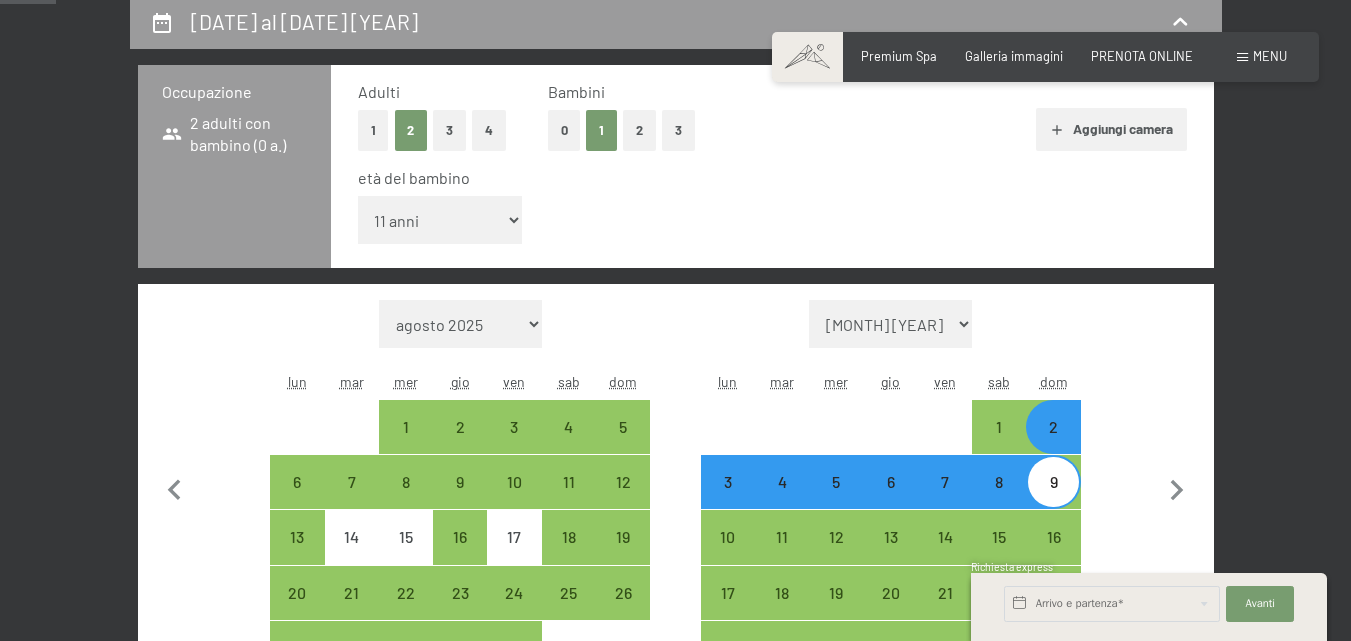 click on "inferiore a 1 anno 1 anno 2 anni 3 anni 4 anni 5 anni 6 anni 7 anni 8 anni 9 anni 10 anni 11 anni 12 anni 13 anni 14 anni 15 anni 16 anni 17 anni" at bounding box center (440, 220) 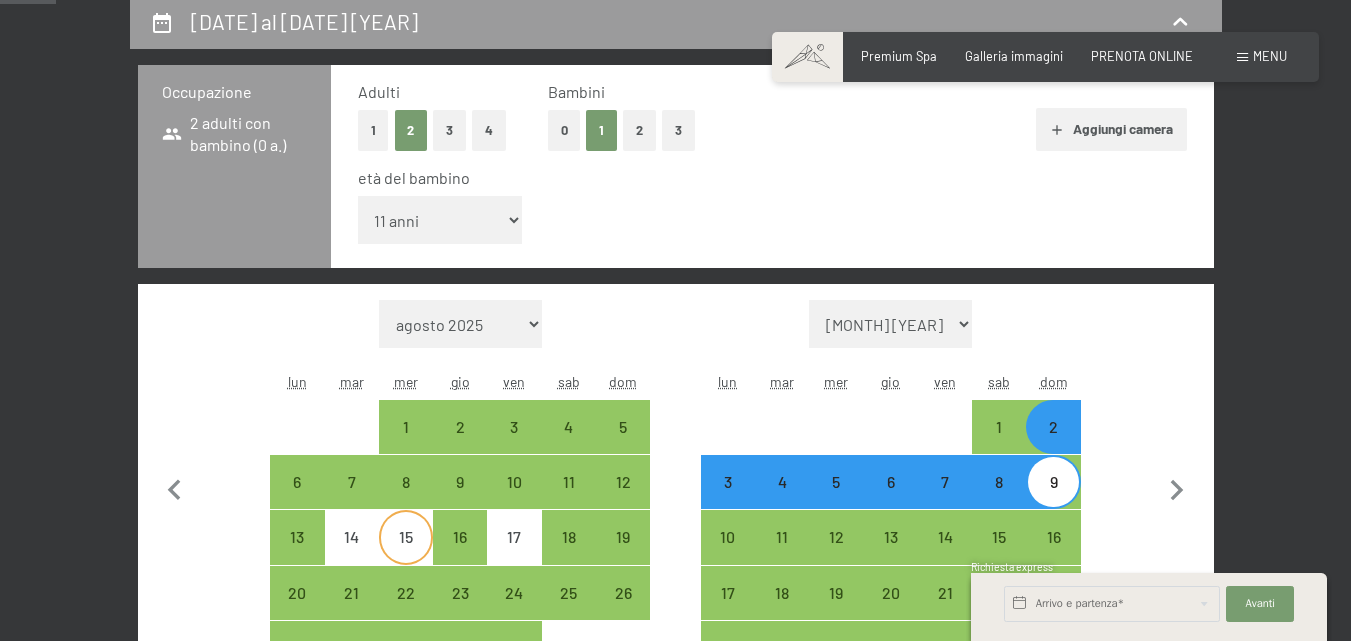select on "[YEAR]-[MONTH]-[DATE]" 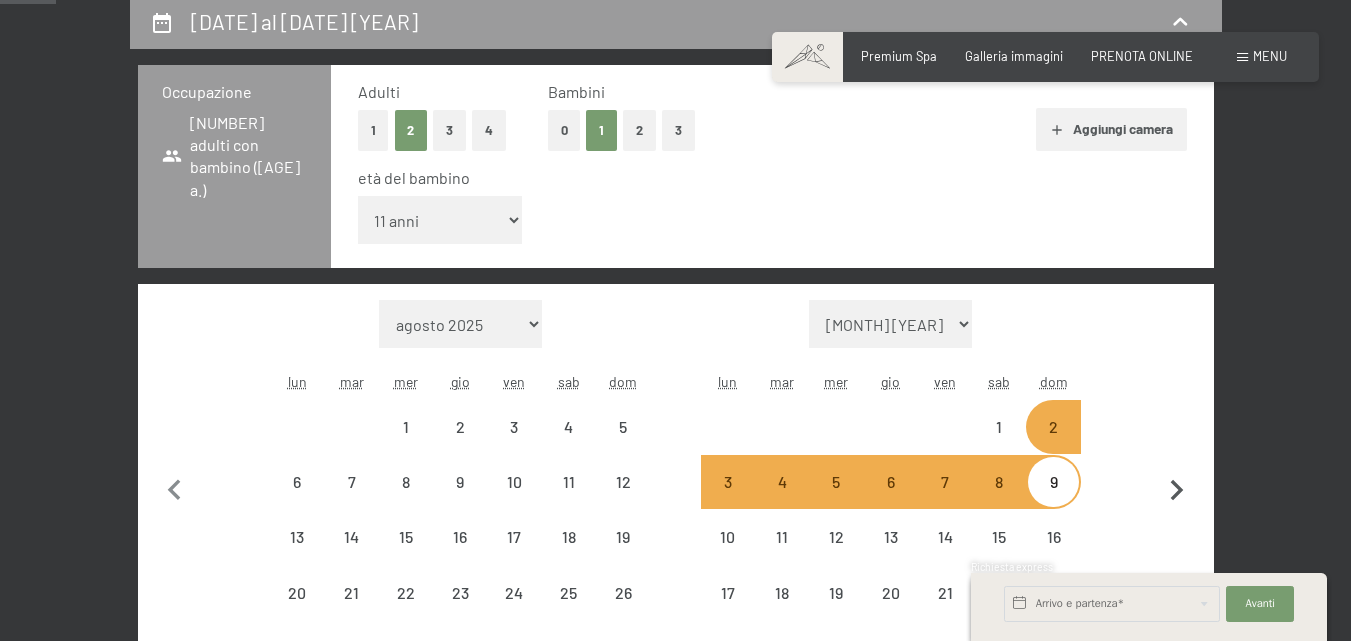 select on "[YEAR]-[MONTH]-[DATE]" 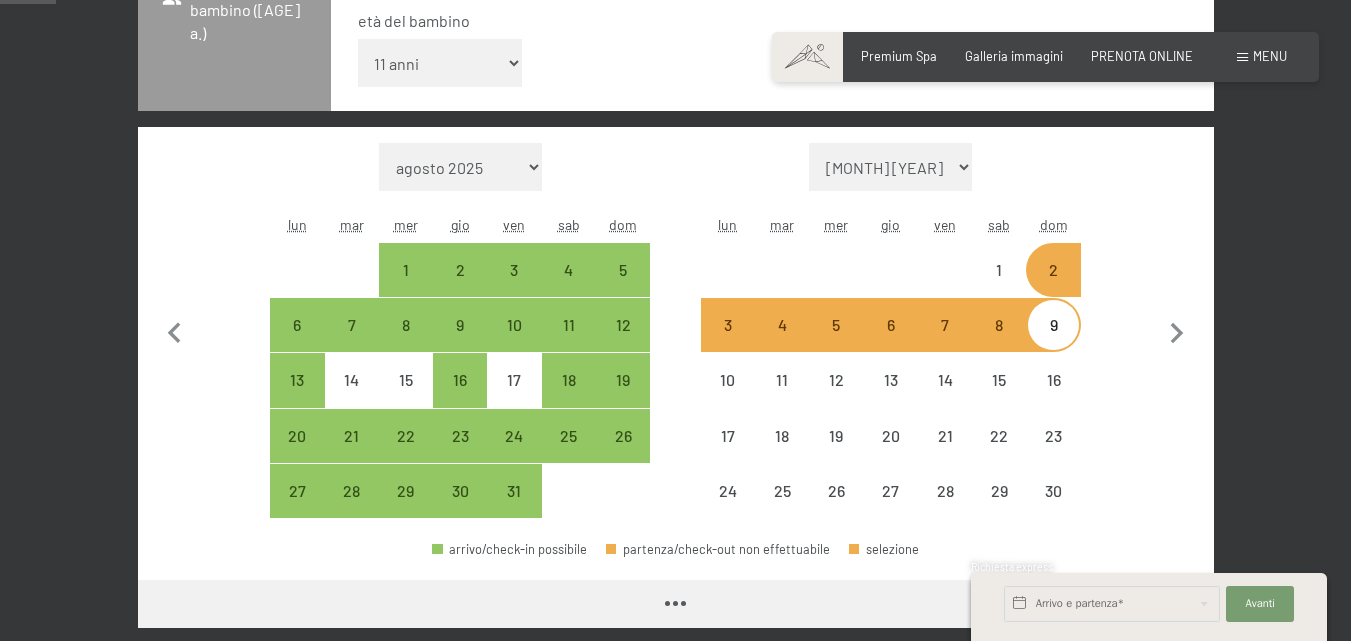 select on "[YEAR]-[MONTH]-[DATE]" 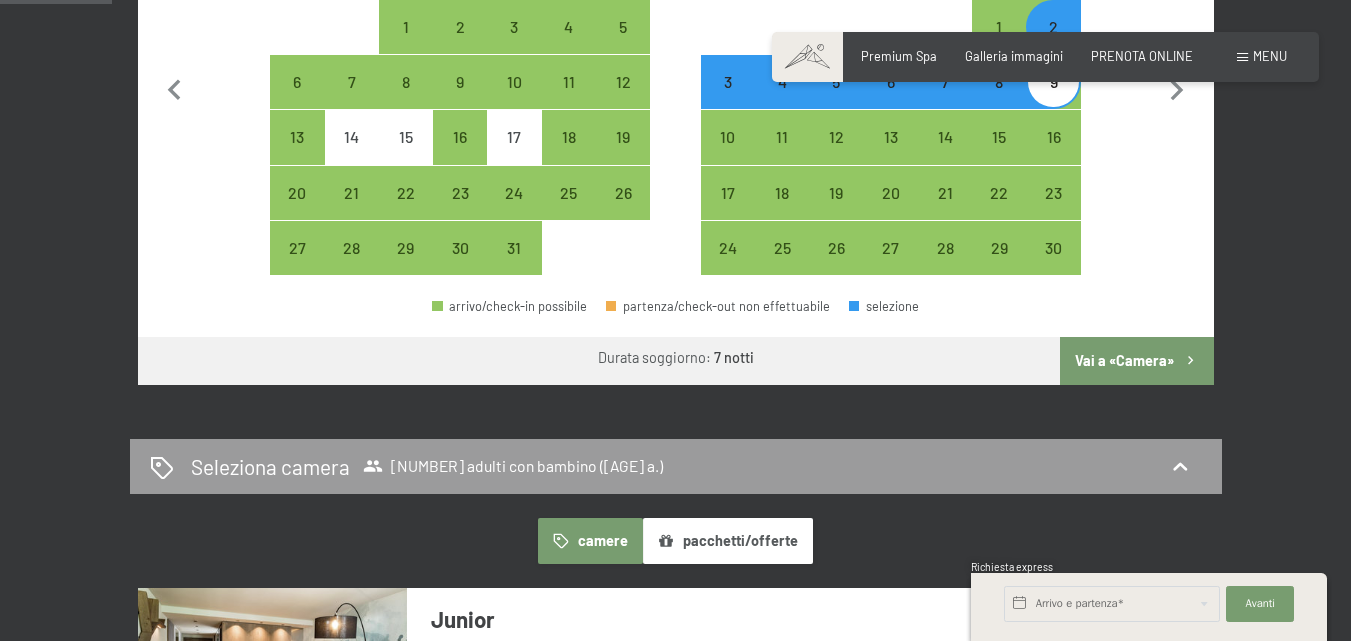 click on "Vai a «Camera»" at bounding box center [1136, 361] 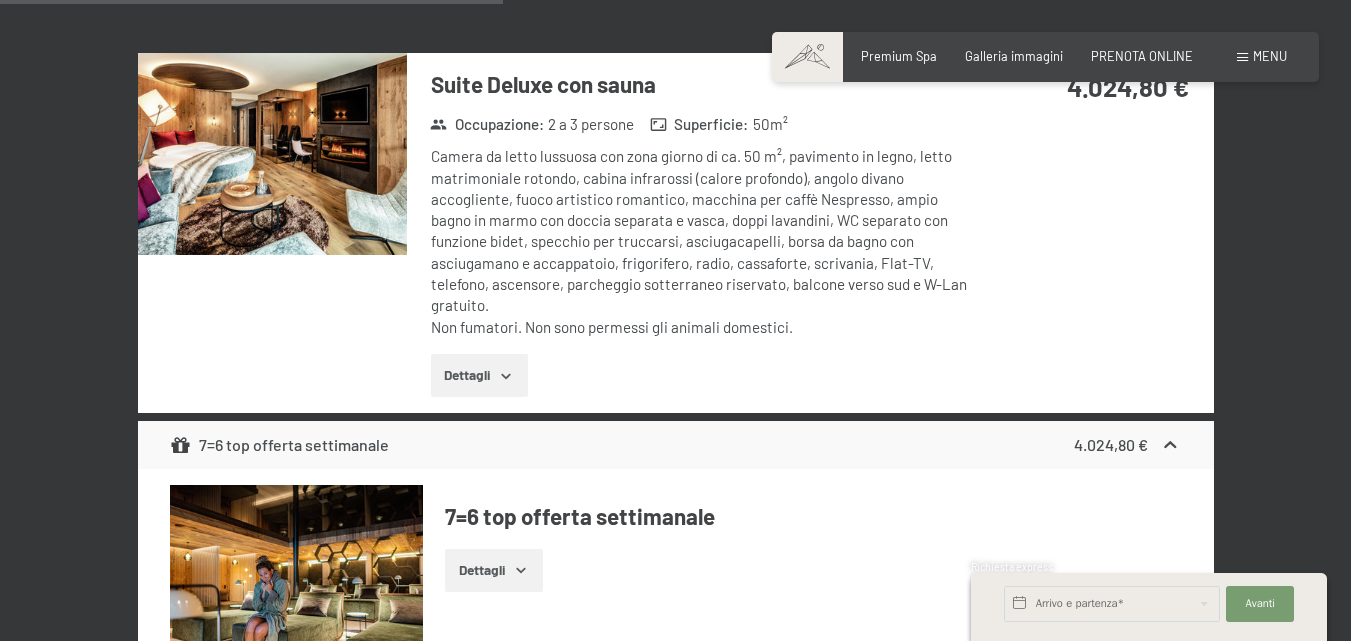 scroll, scrollTop: 2995, scrollLeft: 0, axis: vertical 